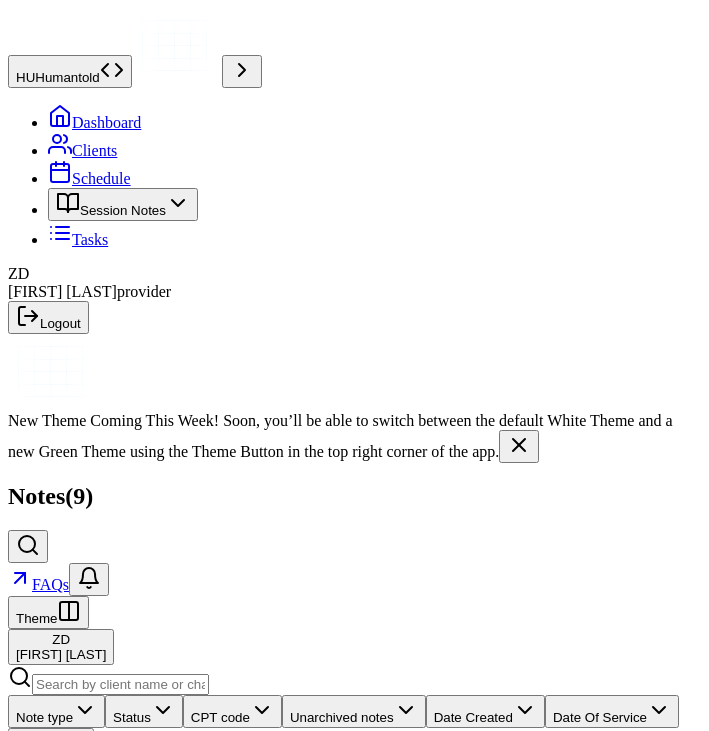 scroll, scrollTop: 0, scrollLeft: 0, axis: both 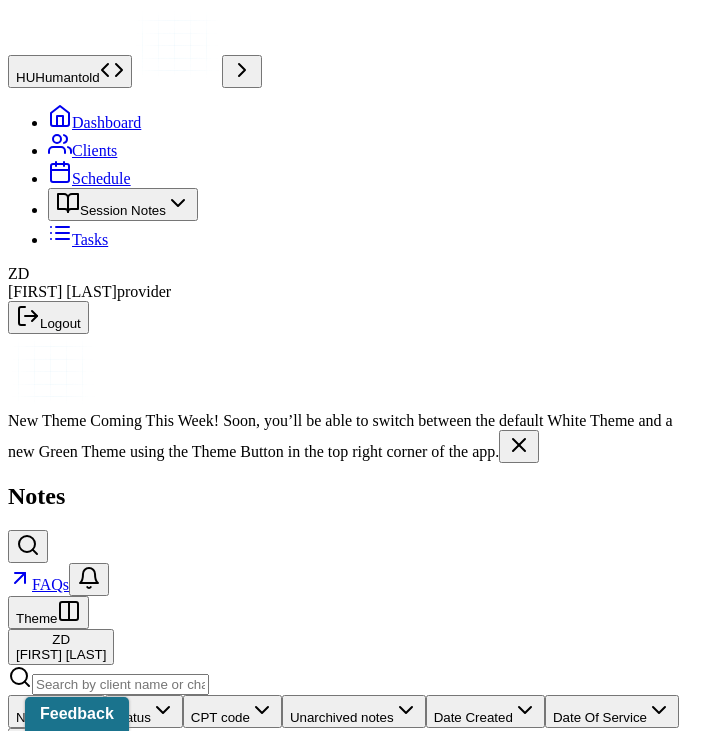 click at bounding box center [354, 8] 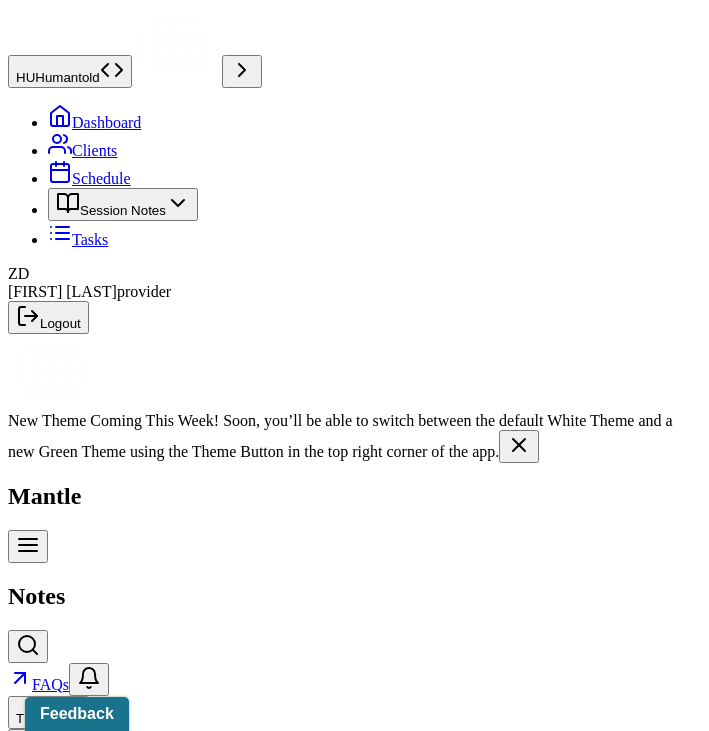 click at bounding box center (354, 1023) 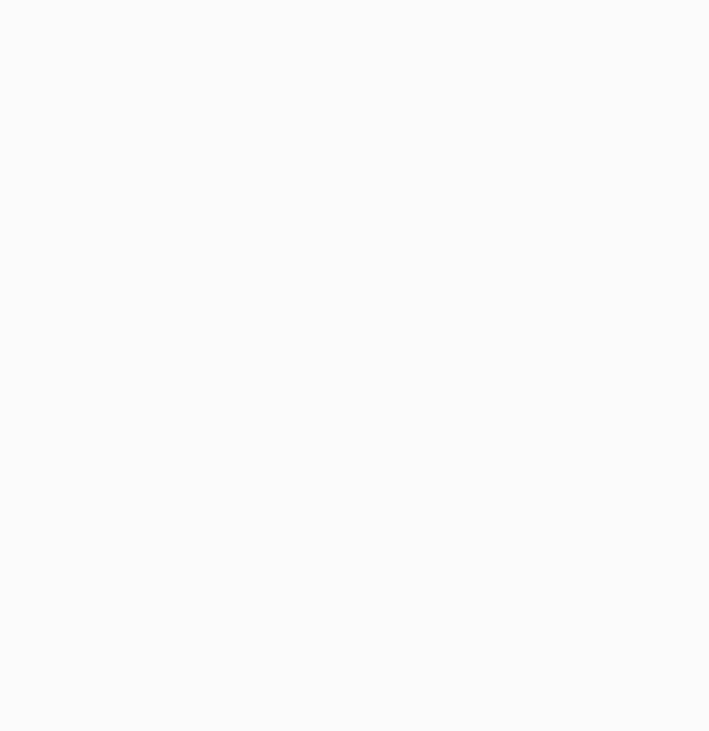 scroll, scrollTop: 0, scrollLeft: 0, axis: both 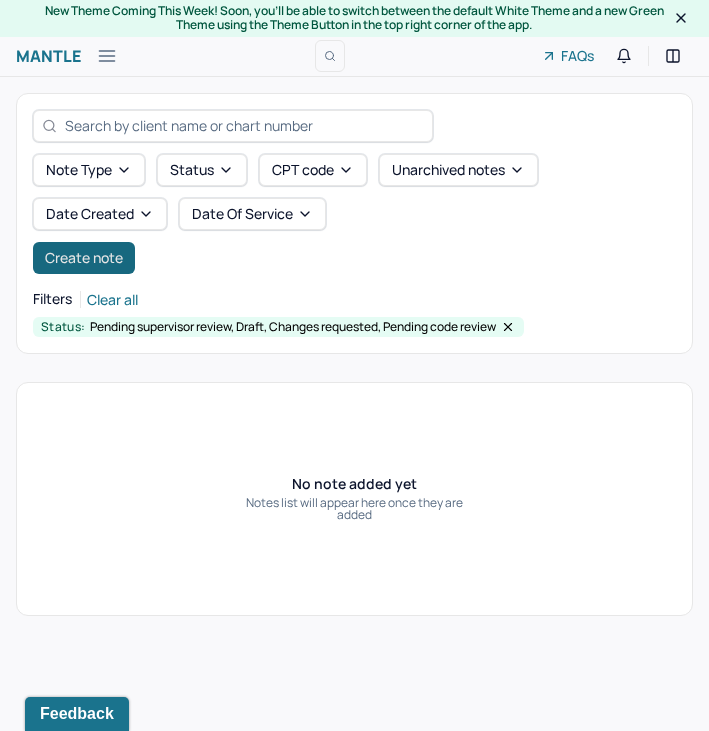 click on "Create note" at bounding box center [84, 258] 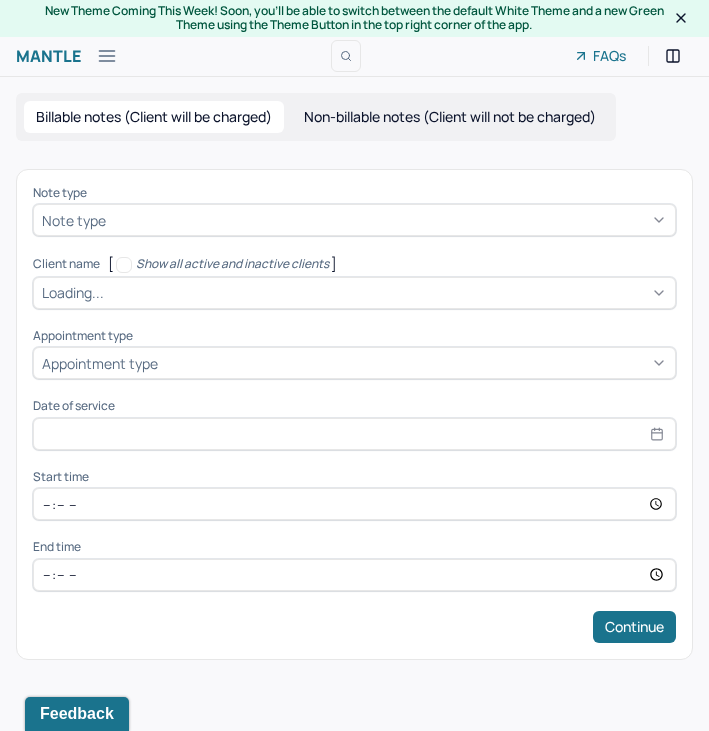 click on "Note type" at bounding box center [354, 220] 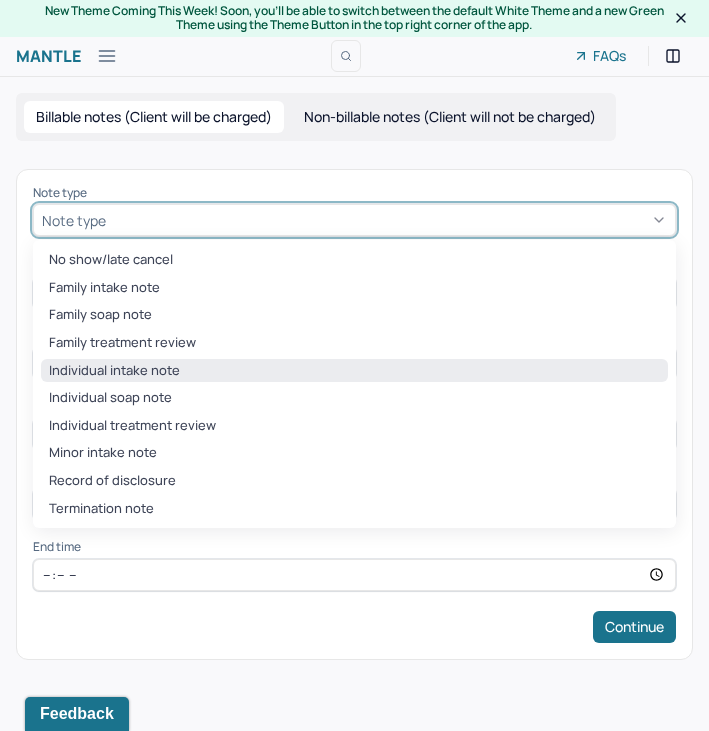 click on "Individual intake note" at bounding box center [354, 371] 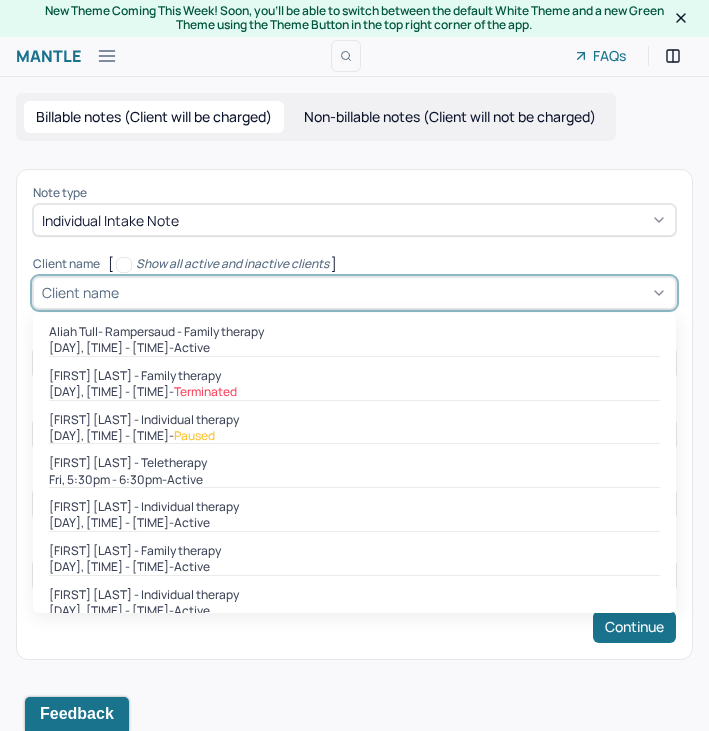 click on "Client name" at bounding box center [80, 292] 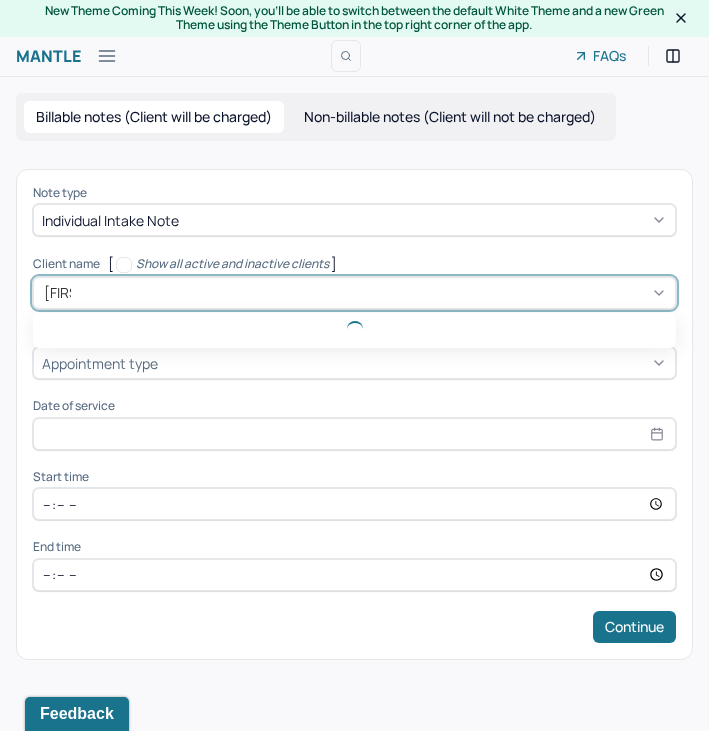 type on "[FIRST]" 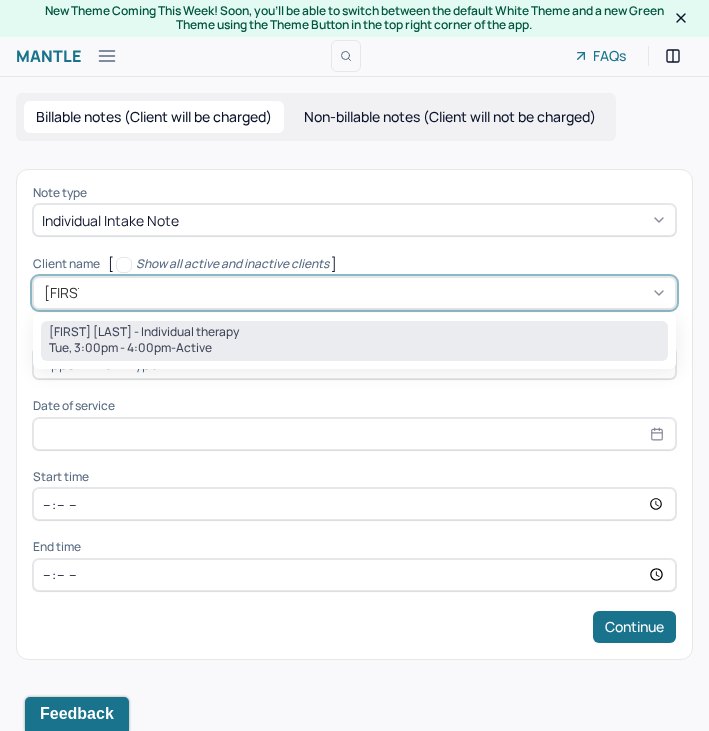 click on "[DAY], [TIME] - [TIME]  -  active" at bounding box center [354, 348] 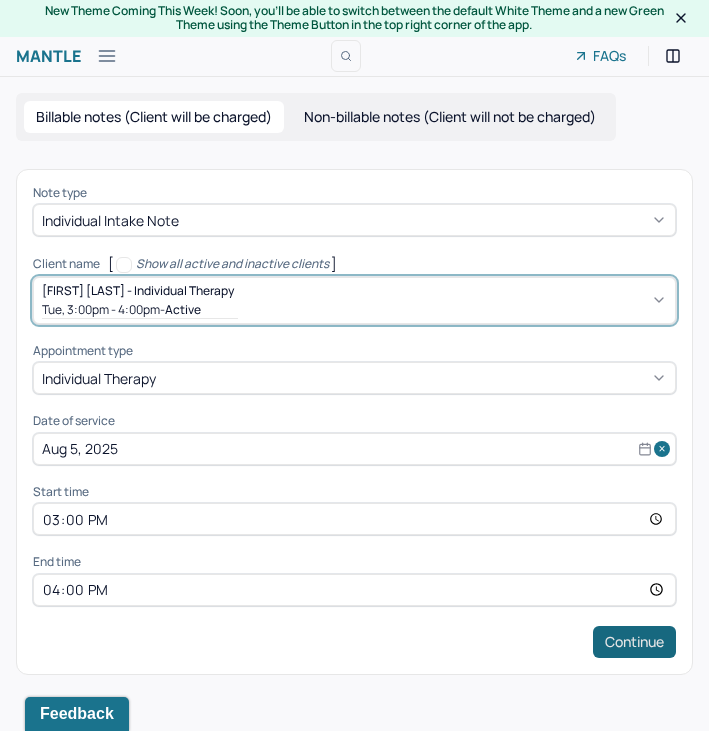 click on "Continue" at bounding box center (634, 642) 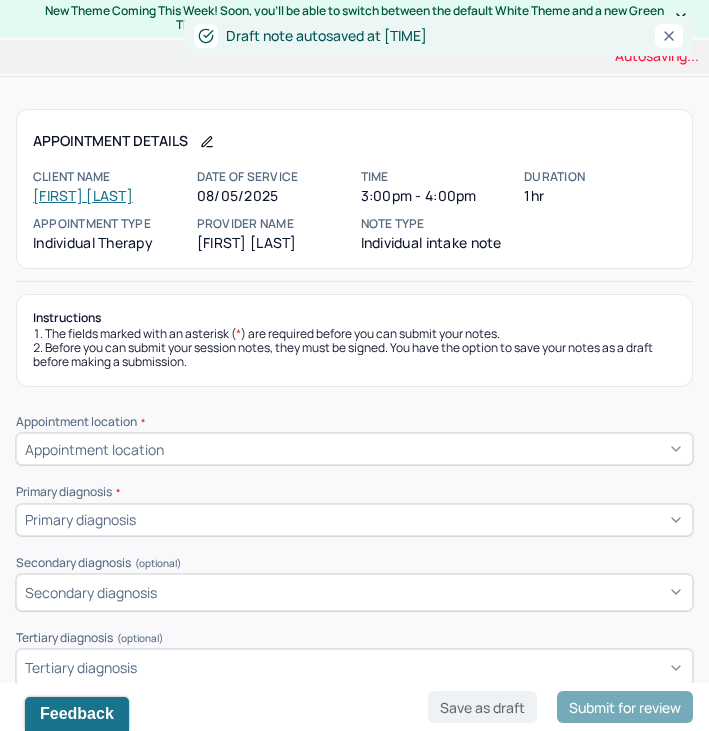 click on "Appointment location * Appointment location" at bounding box center [354, 440] 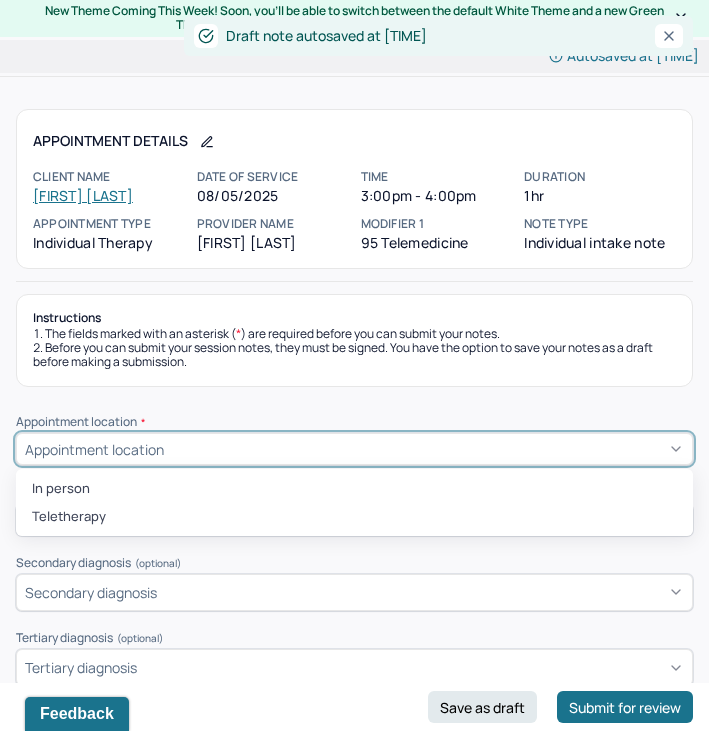click on "Appointment location" at bounding box center (354, 449) 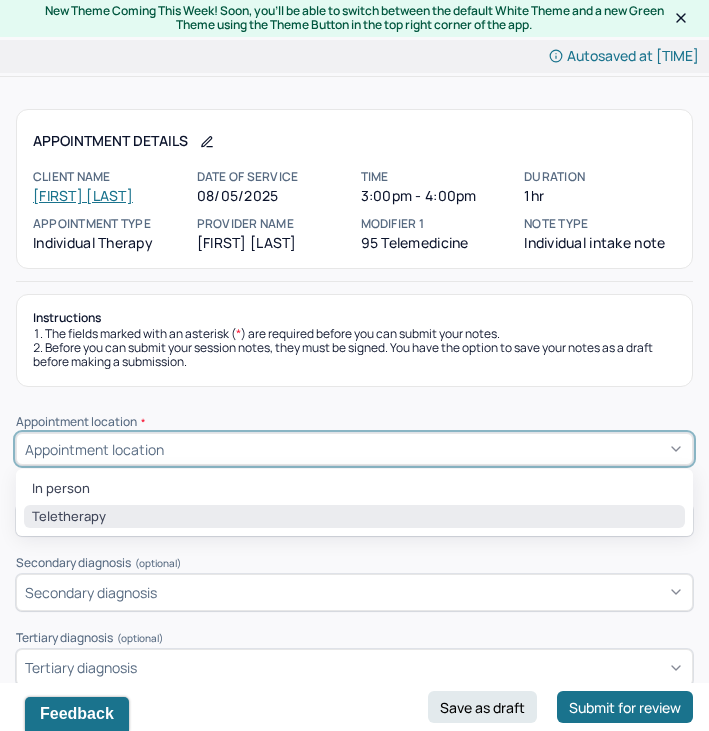 click on "Teletherapy" at bounding box center [354, 517] 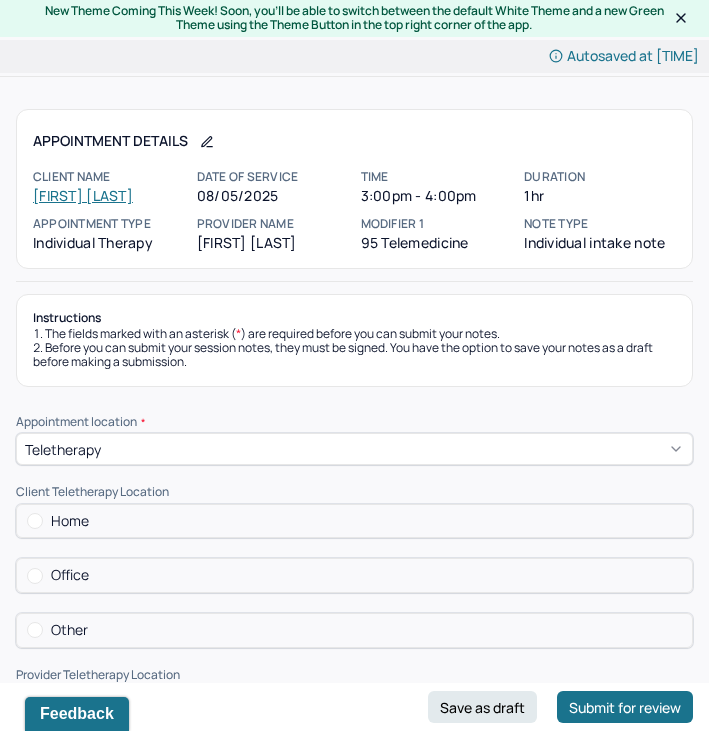 click on "Home" at bounding box center [354, 521] 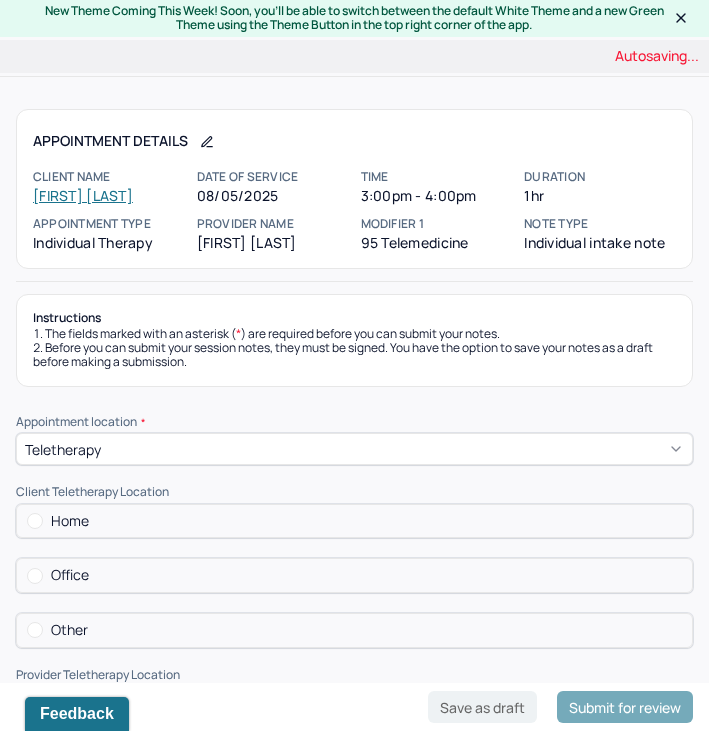 click on "Home" at bounding box center [354, 521] 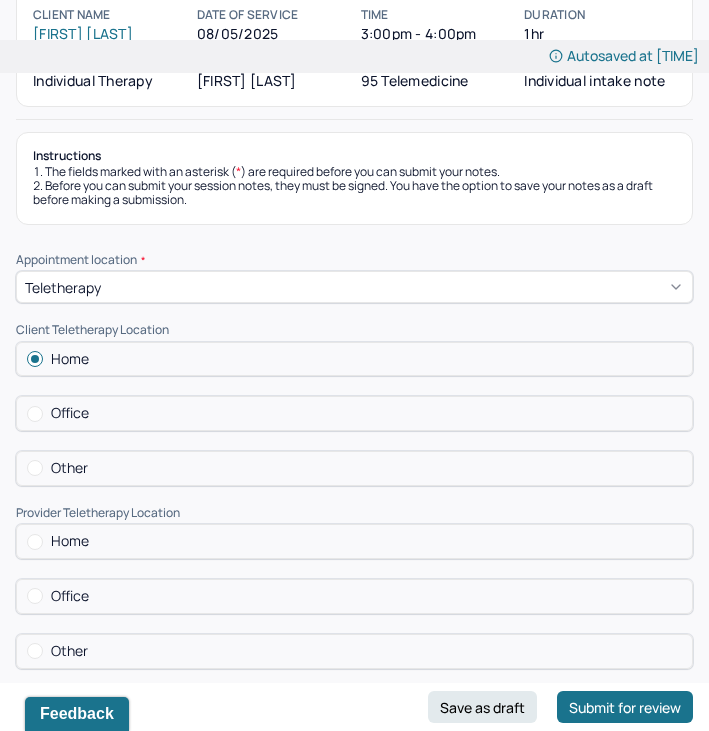 scroll, scrollTop: 166, scrollLeft: 0, axis: vertical 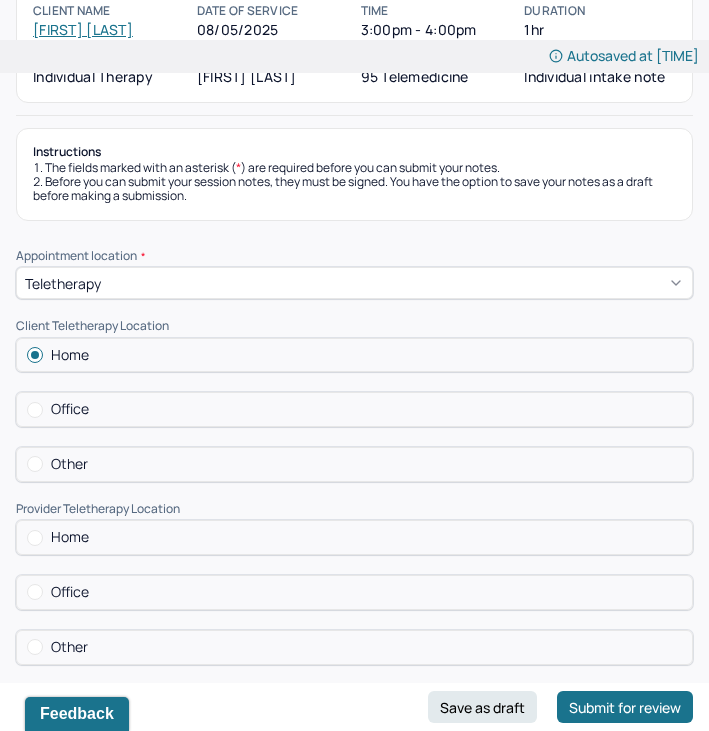 click on "Home" at bounding box center (354, 537) 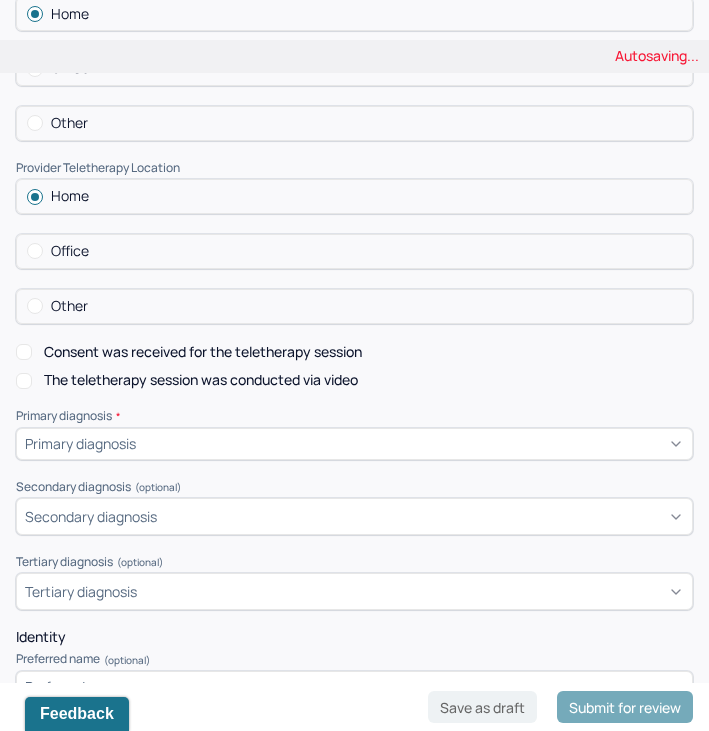 scroll, scrollTop: 519, scrollLeft: 0, axis: vertical 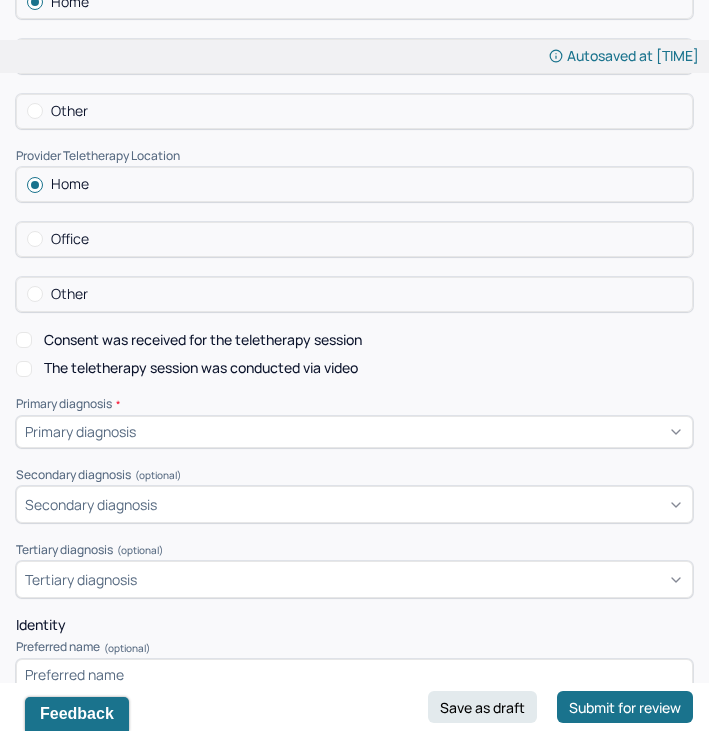 click on "Consent was received for the teletherapy session" at bounding box center [203, 340] 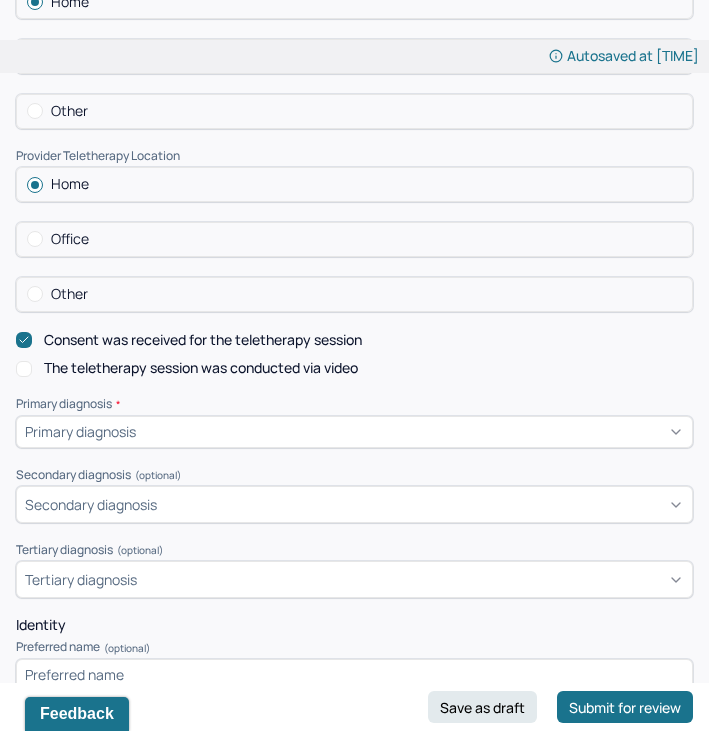 click on "The teletherapy session was conducted via video" at bounding box center (24, 369) 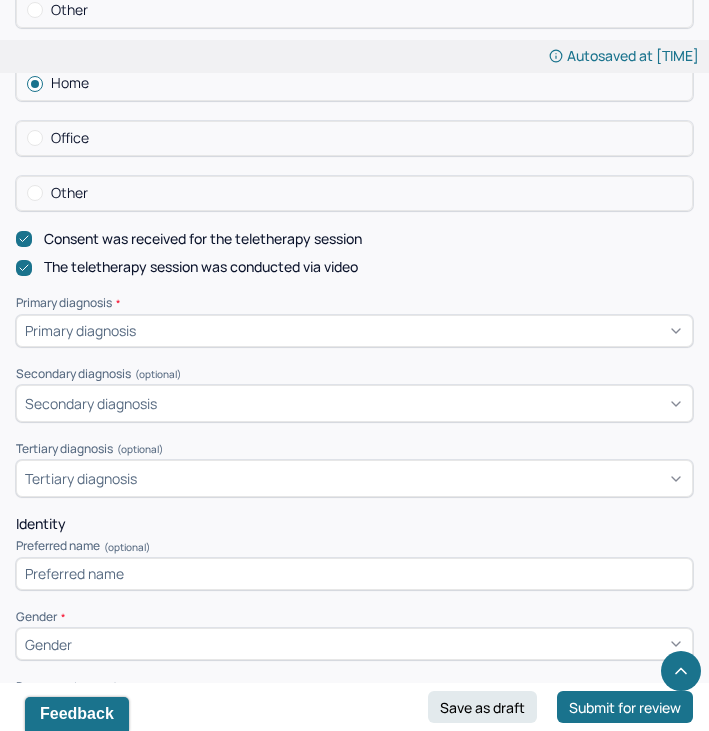 scroll, scrollTop: 622, scrollLeft: 0, axis: vertical 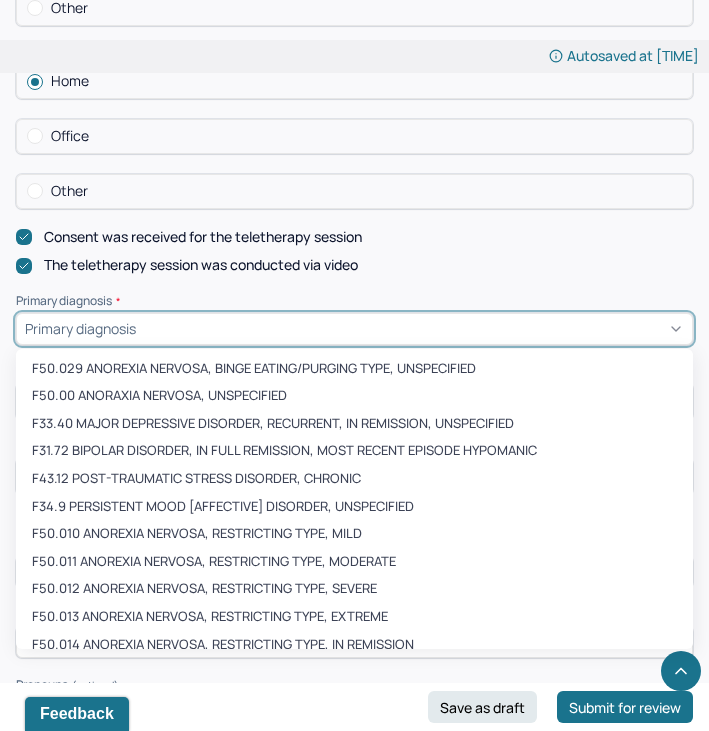 click on "Primary diagnosis" at bounding box center (80, 328) 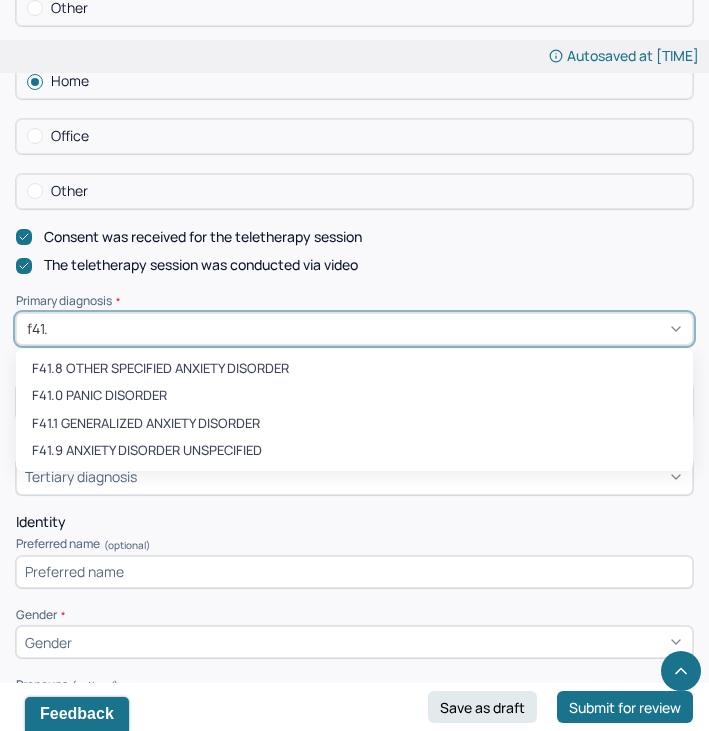 type on "f41.1" 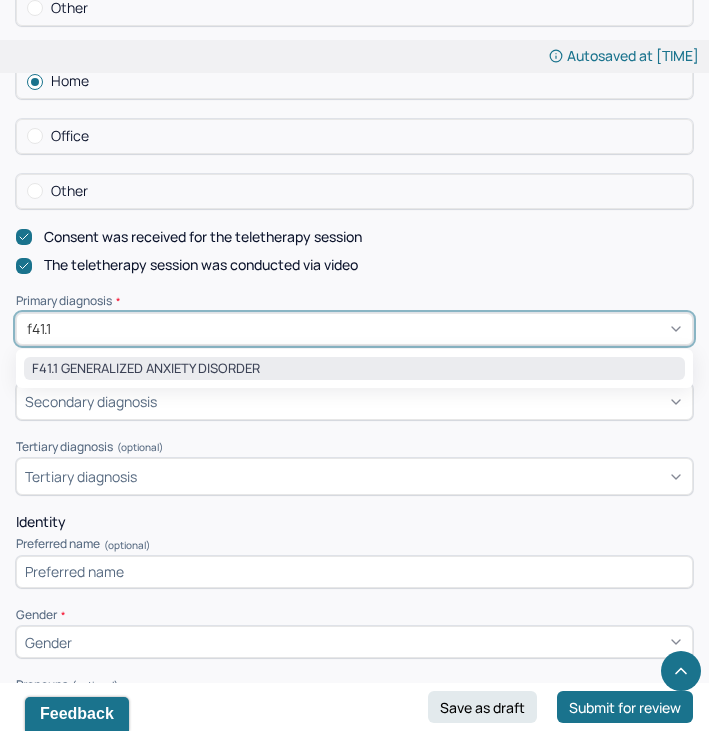 click on "F41.1 GENERALIZED ANXIETY DISORDER" at bounding box center [354, 369] 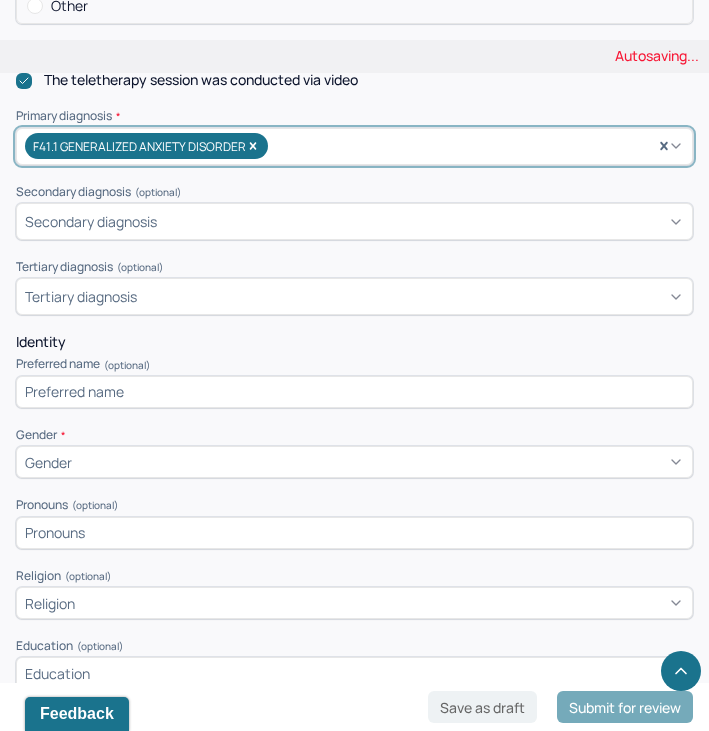 scroll, scrollTop: 818, scrollLeft: 0, axis: vertical 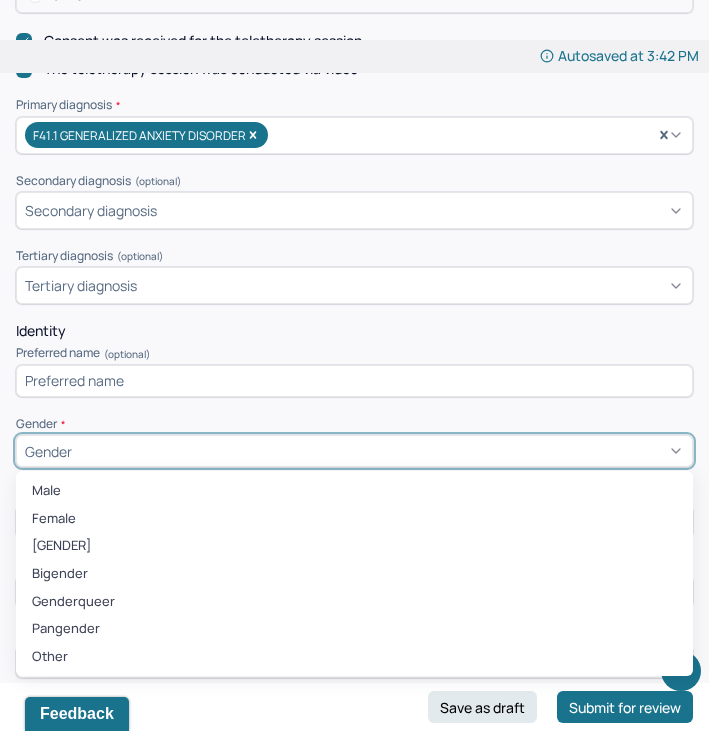 click on "Gender" at bounding box center [354, 451] 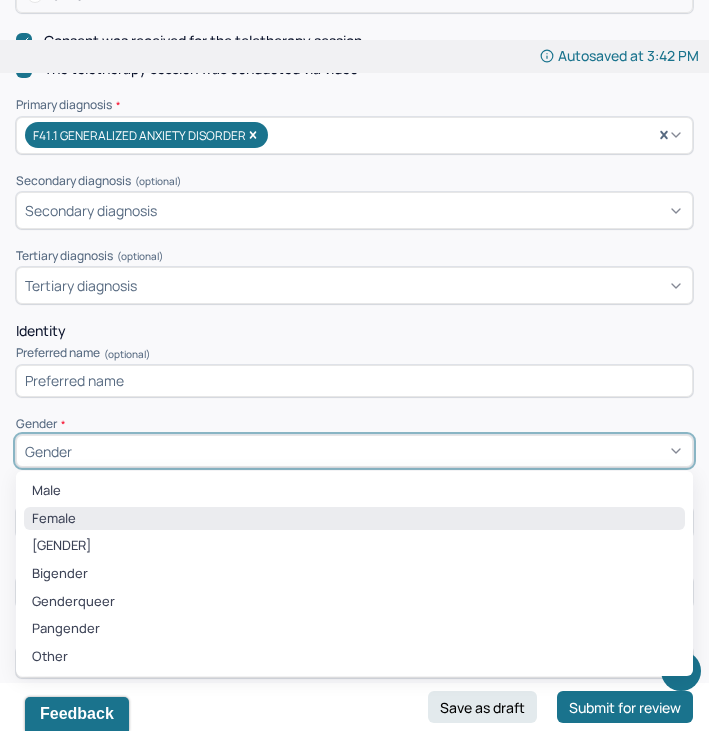 click on "Female" at bounding box center [354, 519] 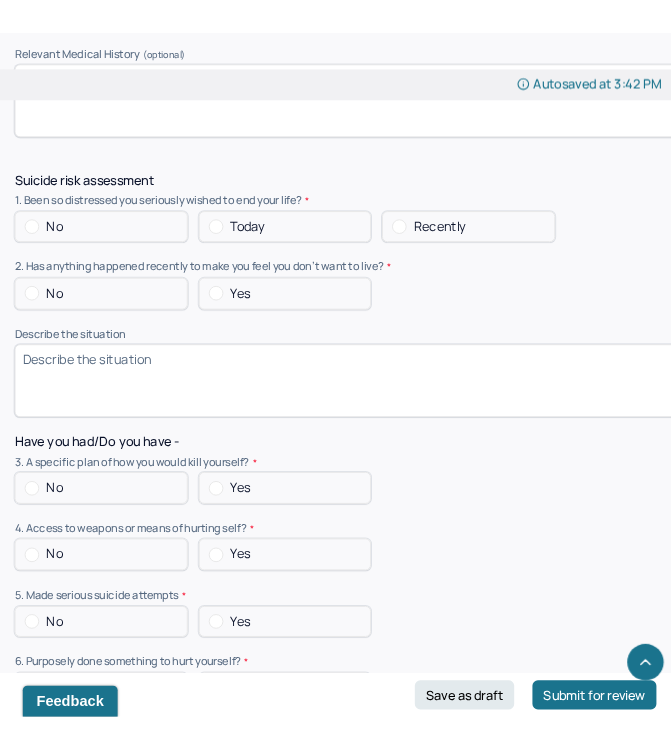 scroll, scrollTop: 5393, scrollLeft: 0, axis: vertical 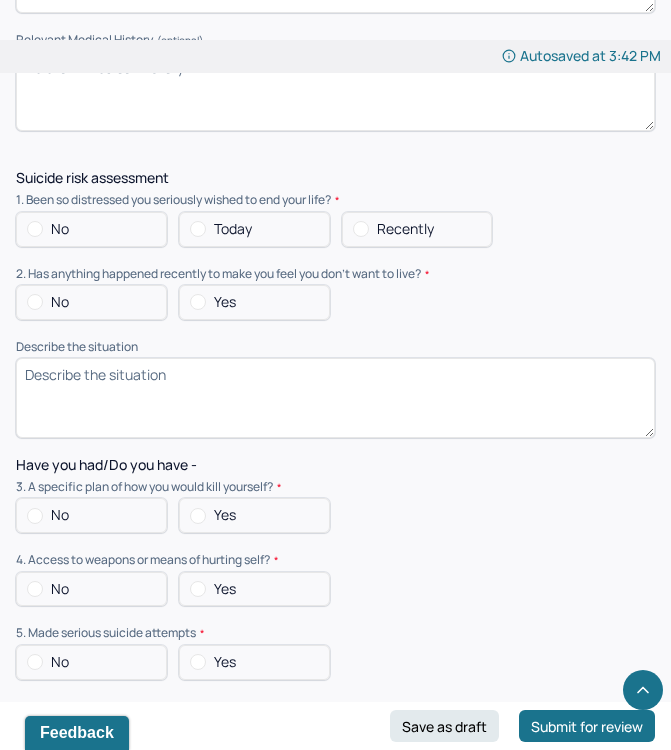 click on "No Yes" at bounding box center (335, 302) 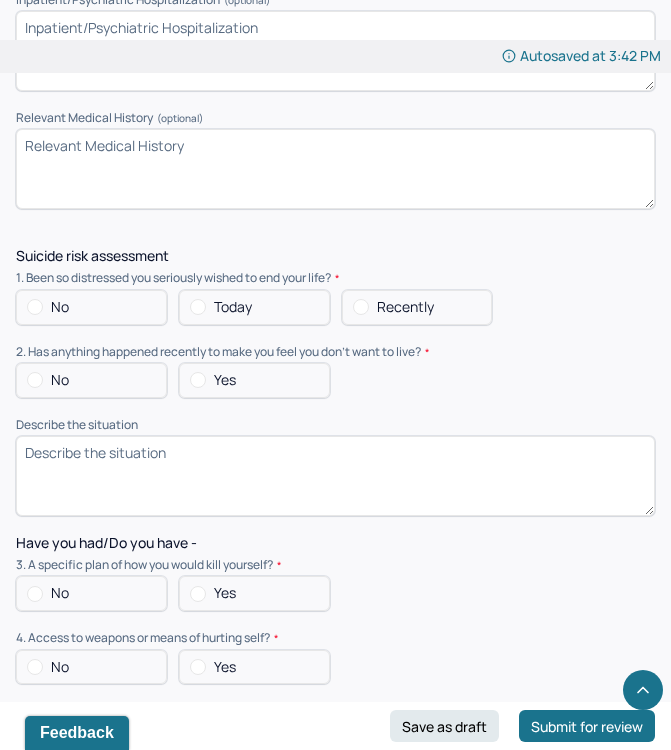 scroll, scrollTop: 5345, scrollLeft: 0, axis: vertical 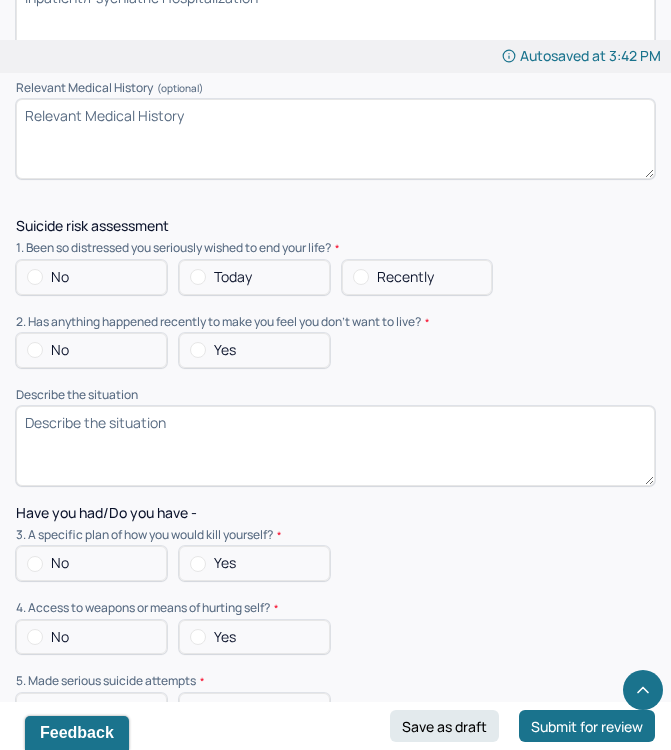 click on "No" at bounding box center [91, 277] 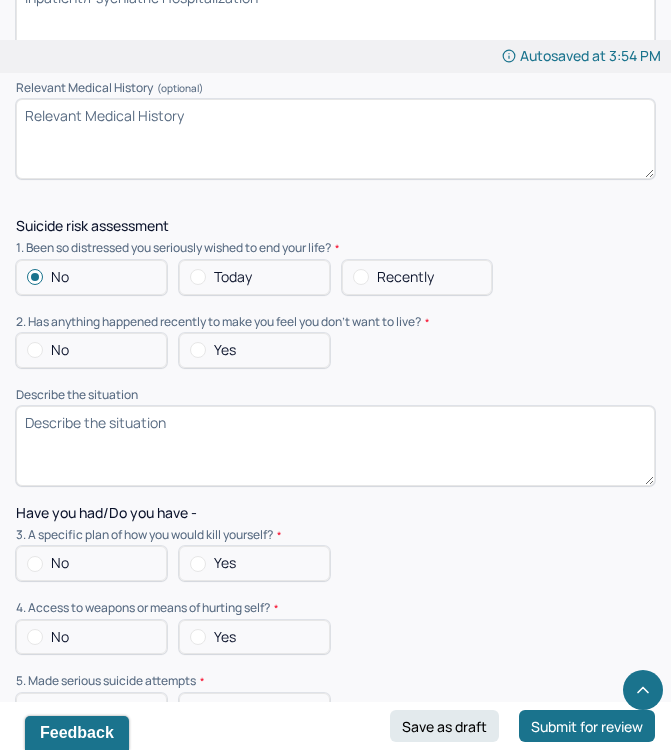 click on "No" at bounding box center (91, 350) 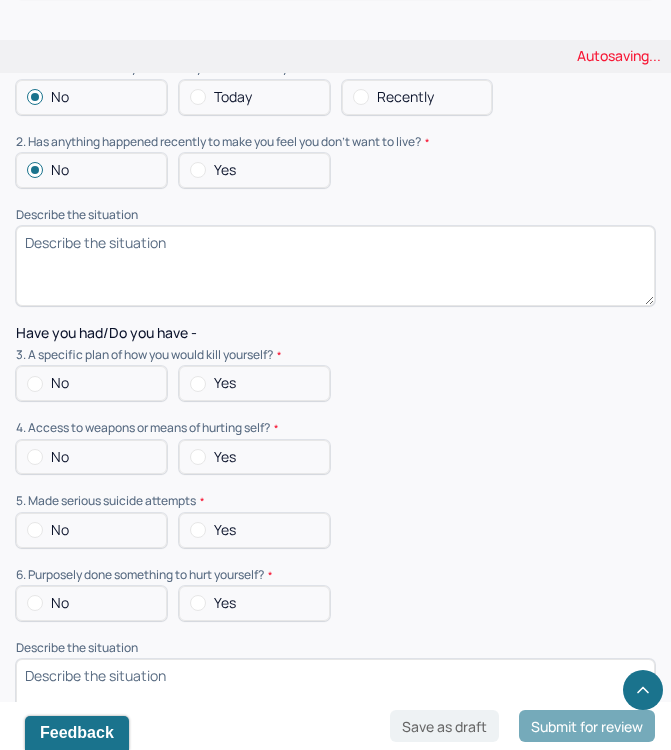 scroll, scrollTop: 5526, scrollLeft: 0, axis: vertical 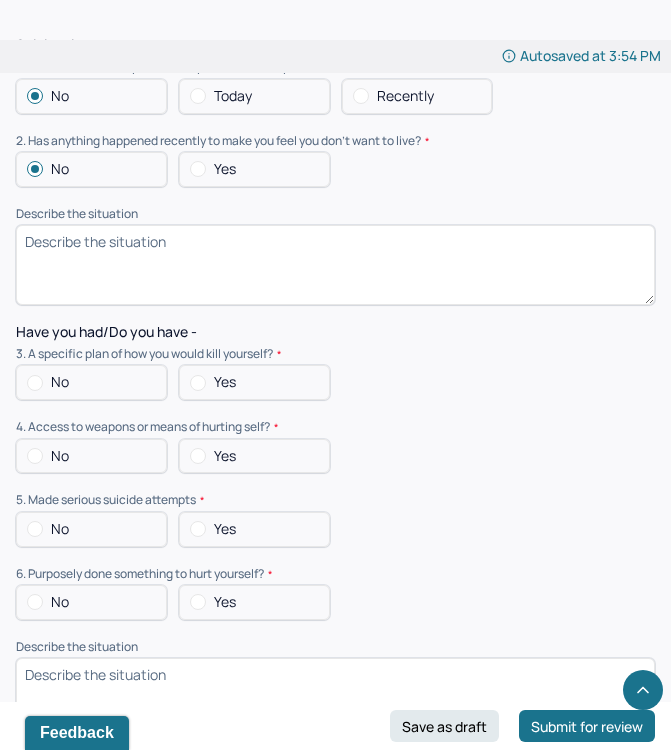 click on "No" at bounding box center [91, 382] 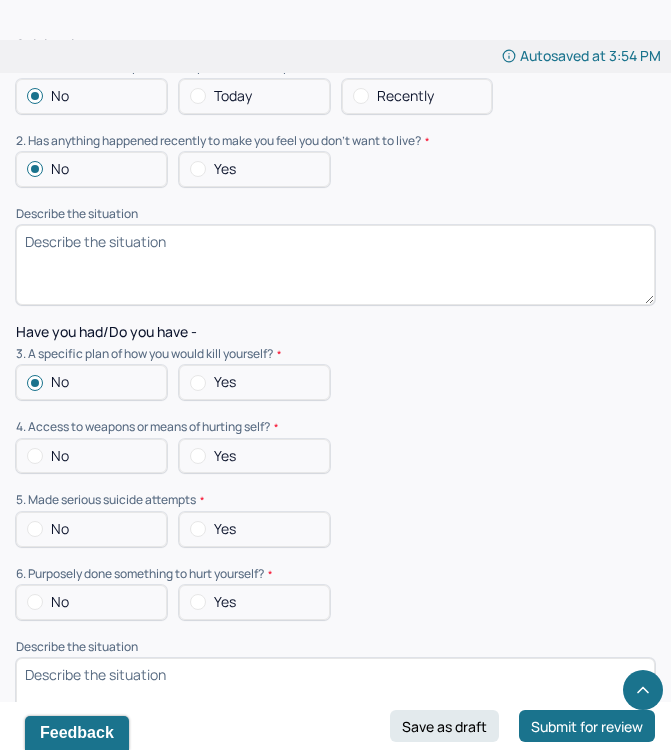 click on "Yes" at bounding box center [254, 456] 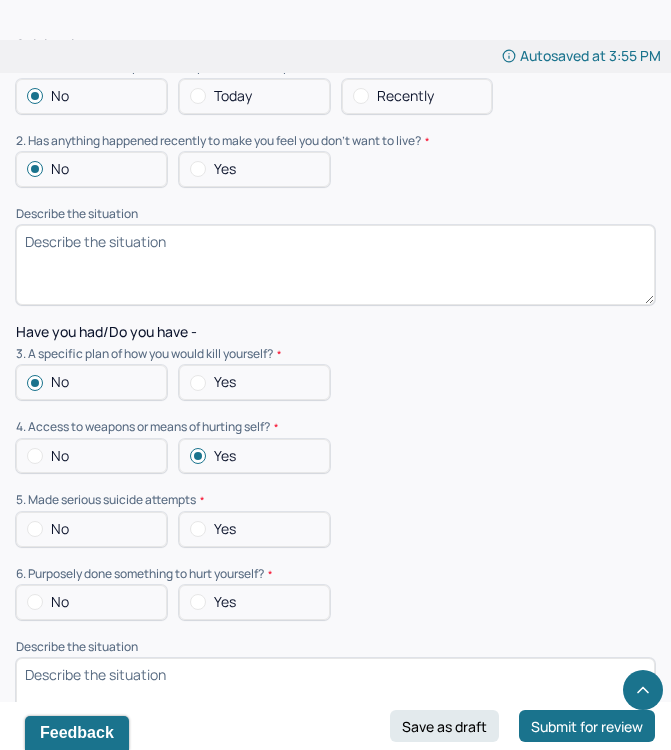 click on "No" at bounding box center (91, 529) 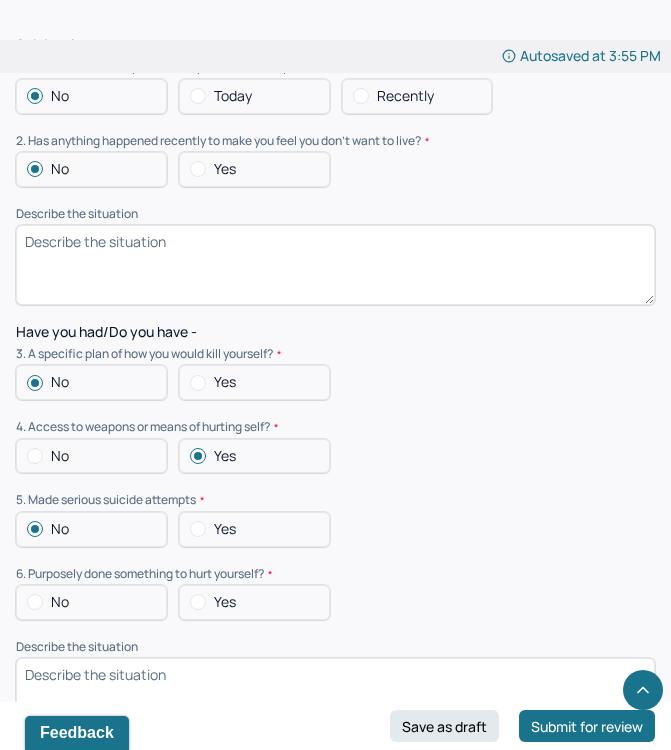 click on "No" at bounding box center [91, 602] 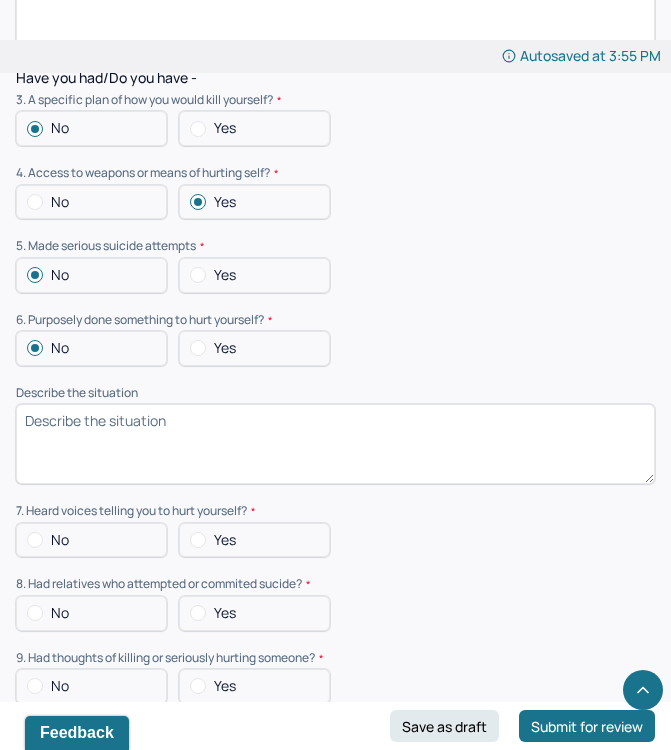 scroll, scrollTop: 5784, scrollLeft: 0, axis: vertical 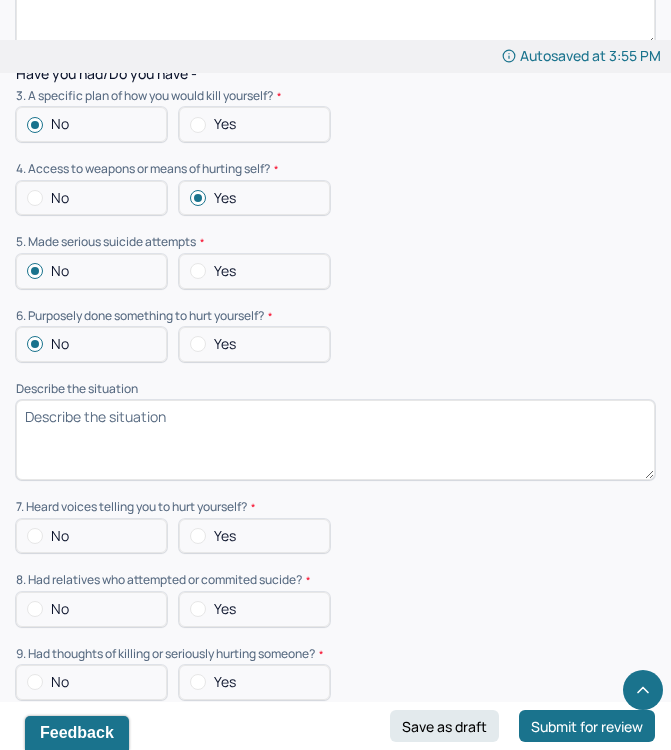 click on "No" at bounding box center (91, 536) 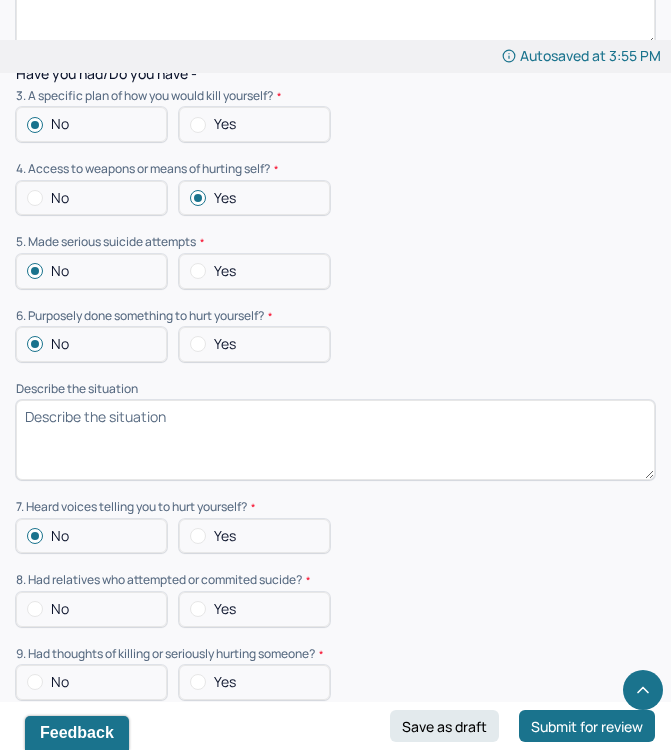 click on "No" at bounding box center (91, 609) 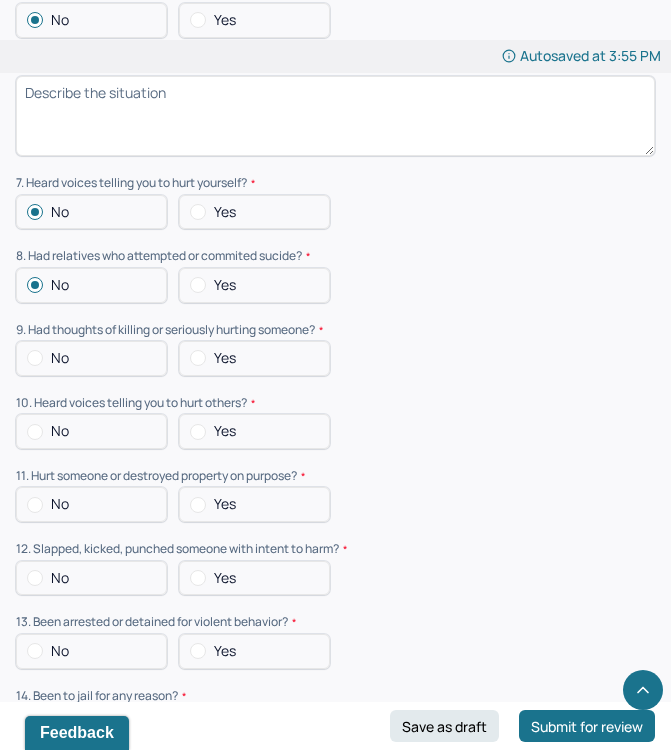 scroll, scrollTop: 6110, scrollLeft: 0, axis: vertical 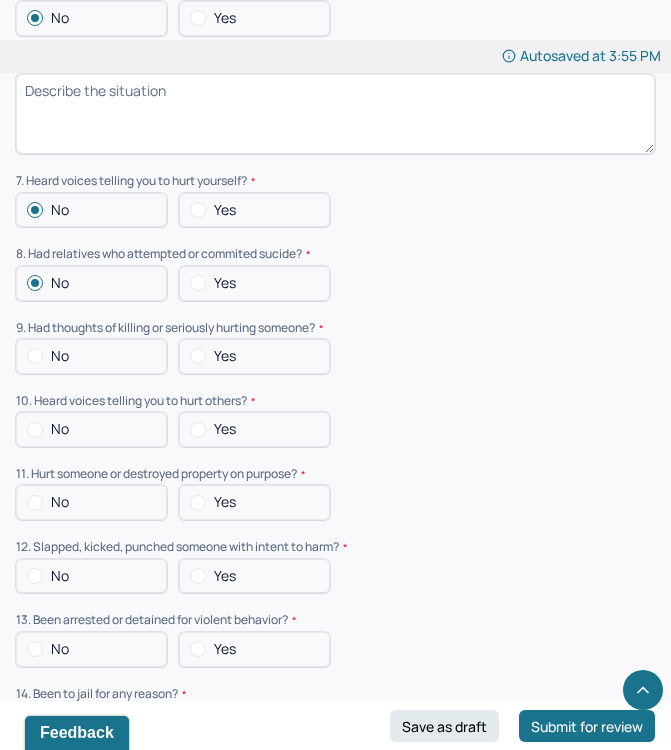 click on "No" at bounding box center [91, 356] 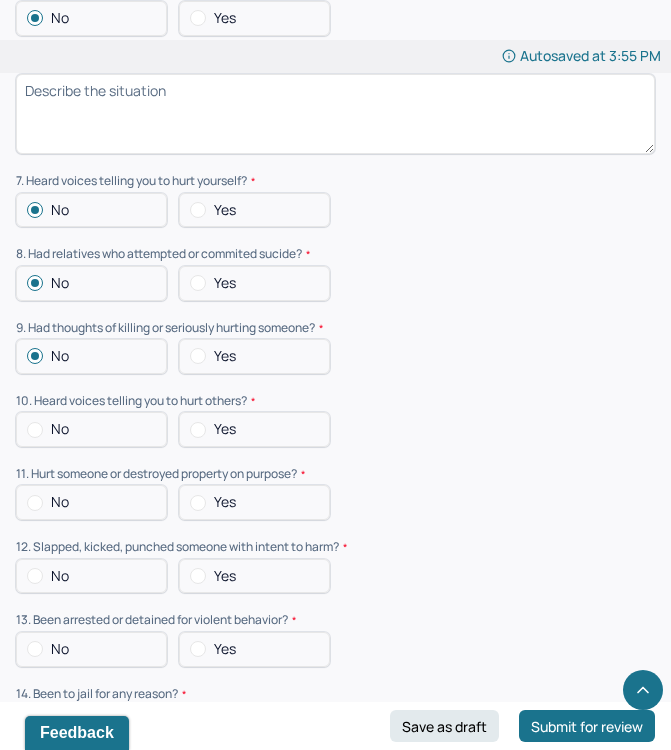 click on "No" at bounding box center [91, 429] 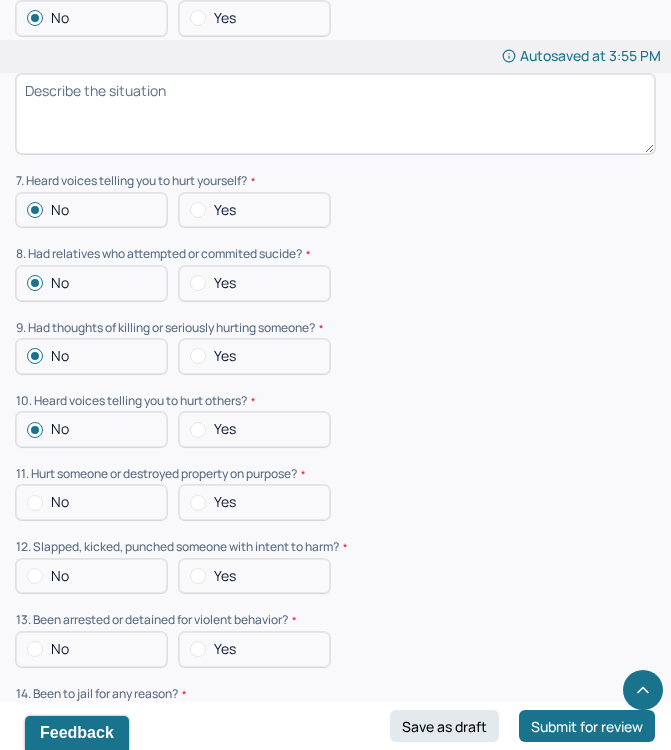 click on "No" at bounding box center (91, 502) 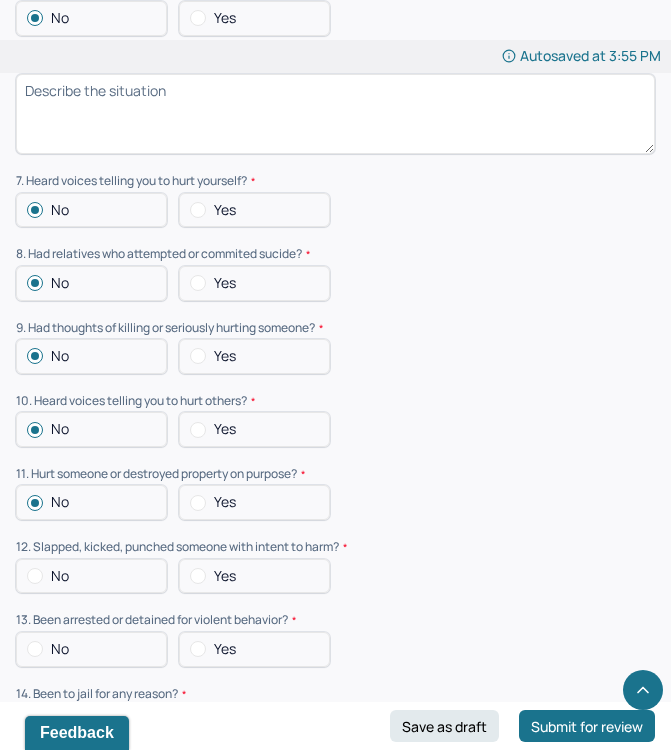 click on "No" at bounding box center (91, 576) 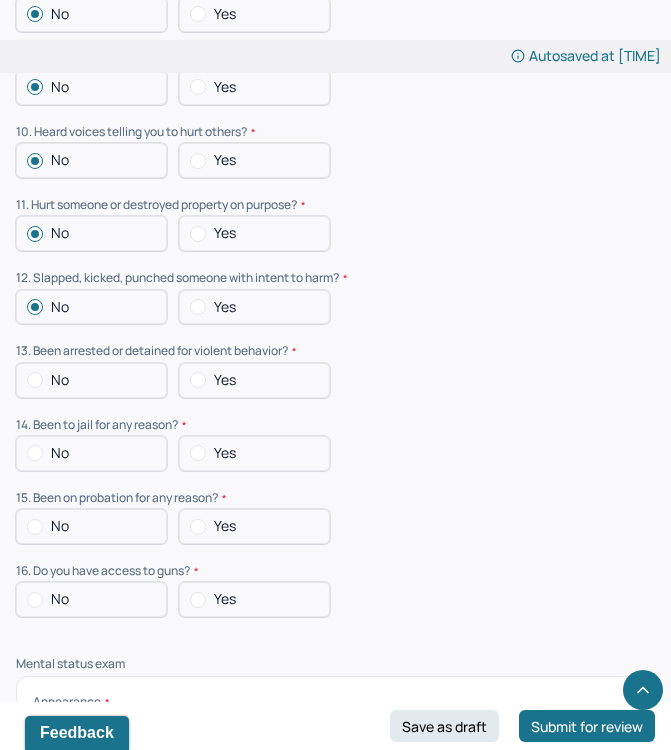 scroll, scrollTop: 6393, scrollLeft: 0, axis: vertical 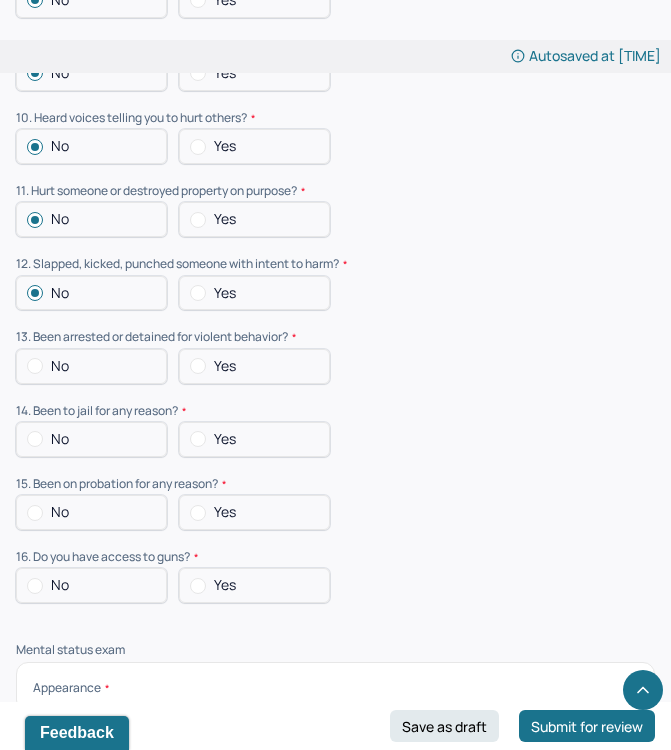 click on "No" at bounding box center (91, 366) 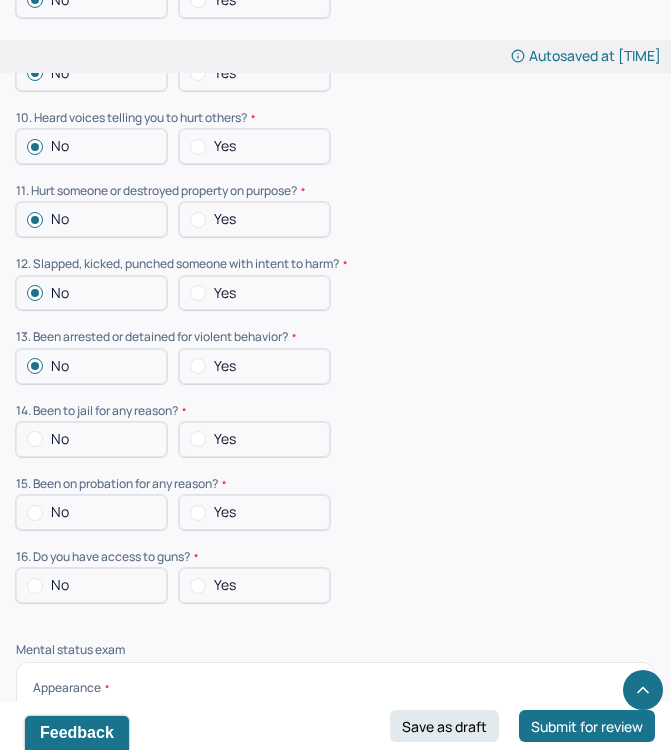 click on "Yes" at bounding box center [254, 439] 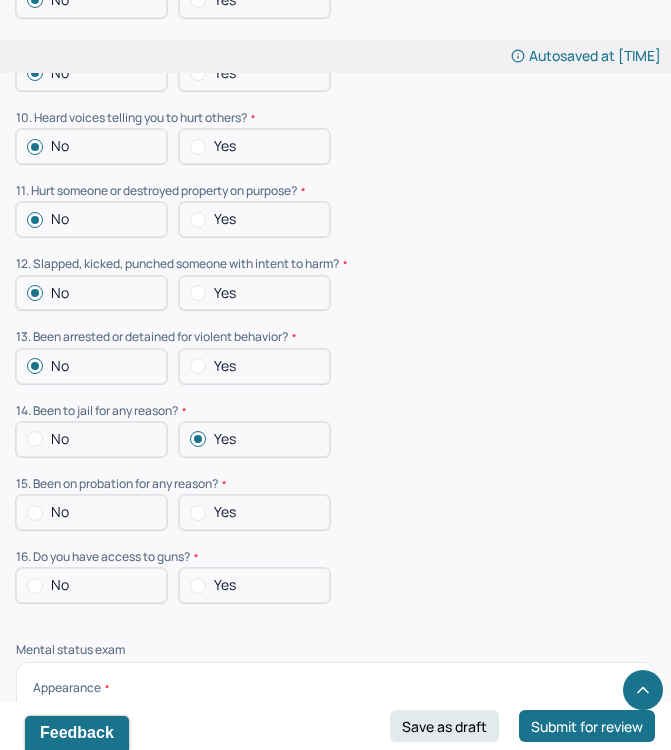 click on "No" at bounding box center (91, 439) 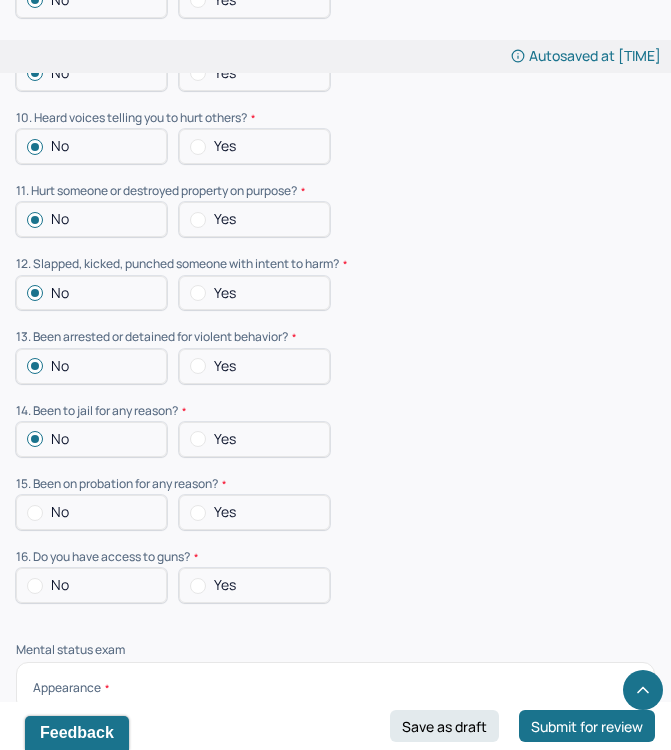 click on "Yes" at bounding box center [254, 512] 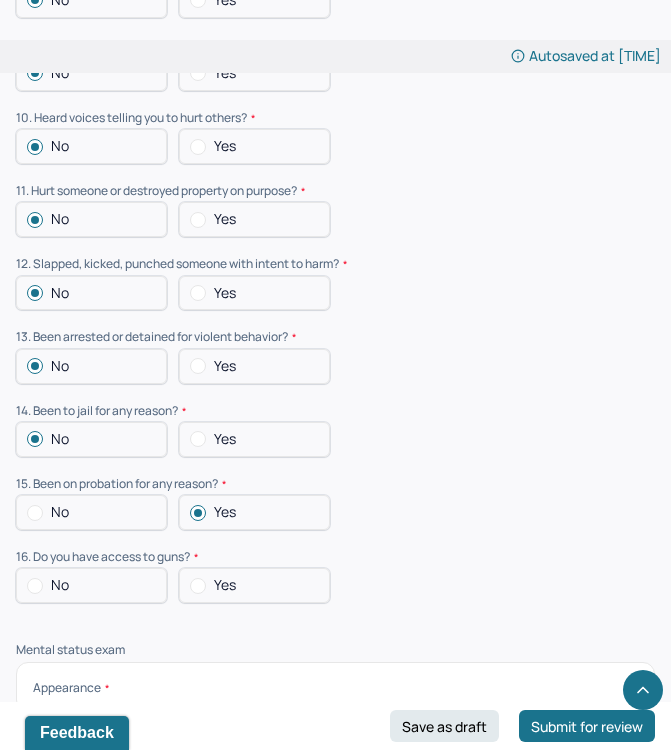 click on "Yes" at bounding box center (225, 585) 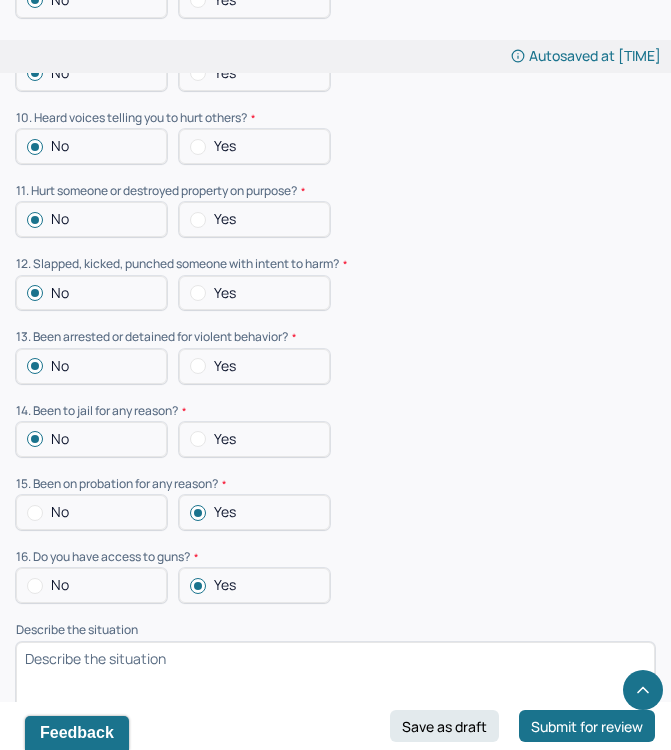 click on "Describe the situation" at bounding box center (335, 682) 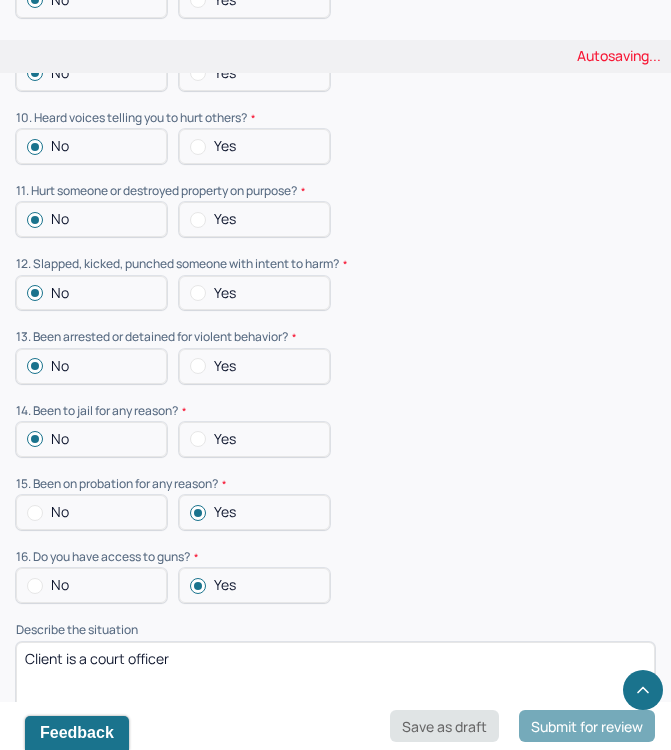 type on "Client is a court officer" 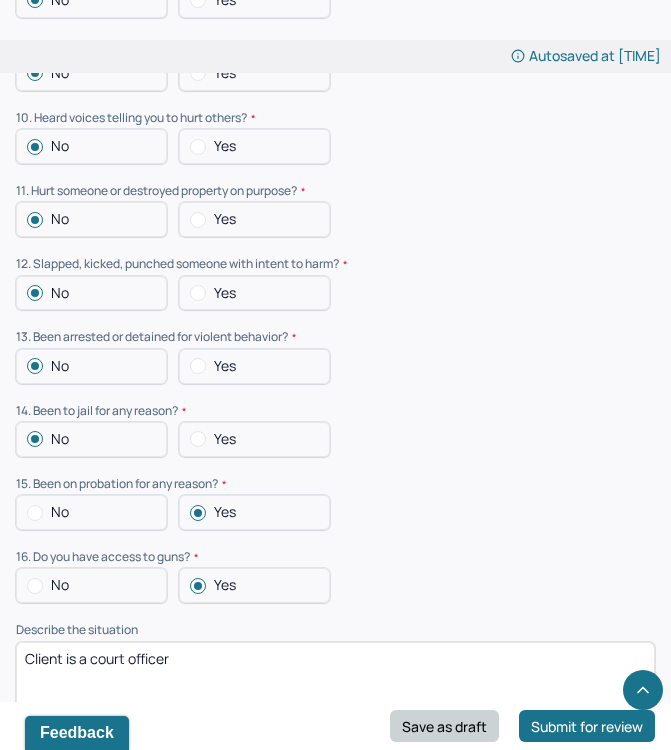 click on "Save as draft" at bounding box center [444, 726] 